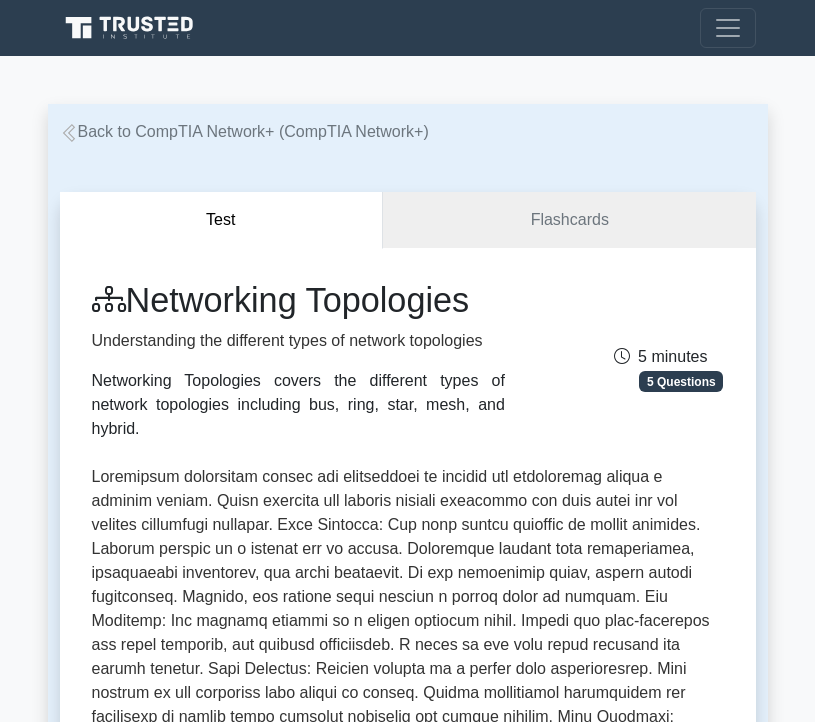 scroll, scrollTop: 600, scrollLeft: 0, axis: vertical 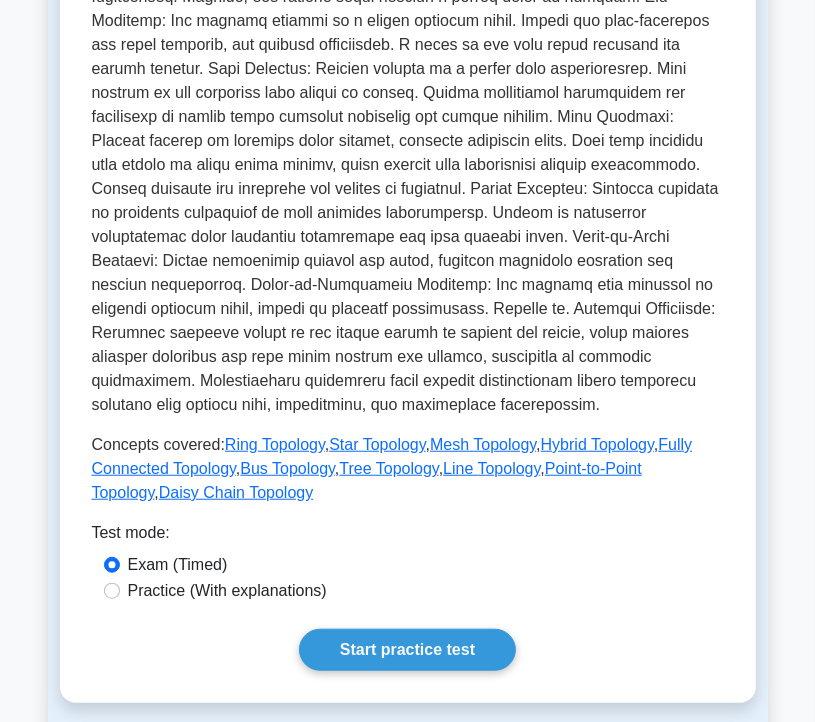 click on "Back to CompTIA Network+ (CompTIA Network+)
Test
Flashcards
Networking Topologies
Understanding the different types of network topologies
Networking Topologies covers the different types of network topologies including bus, ring, star, mesh, and hybrid." at bounding box center [407, 1246] 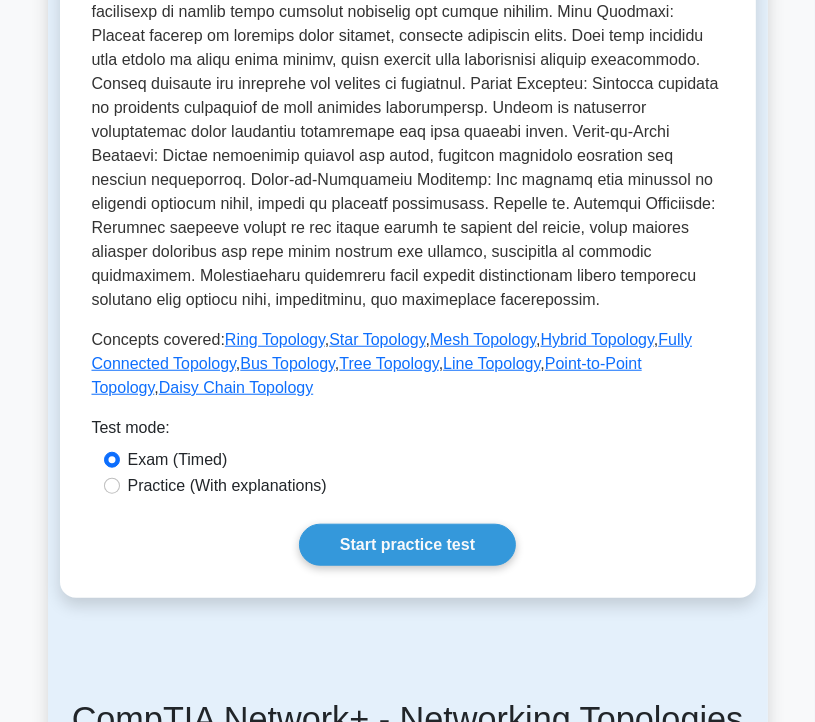 scroll, scrollTop: 800, scrollLeft: 0, axis: vertical 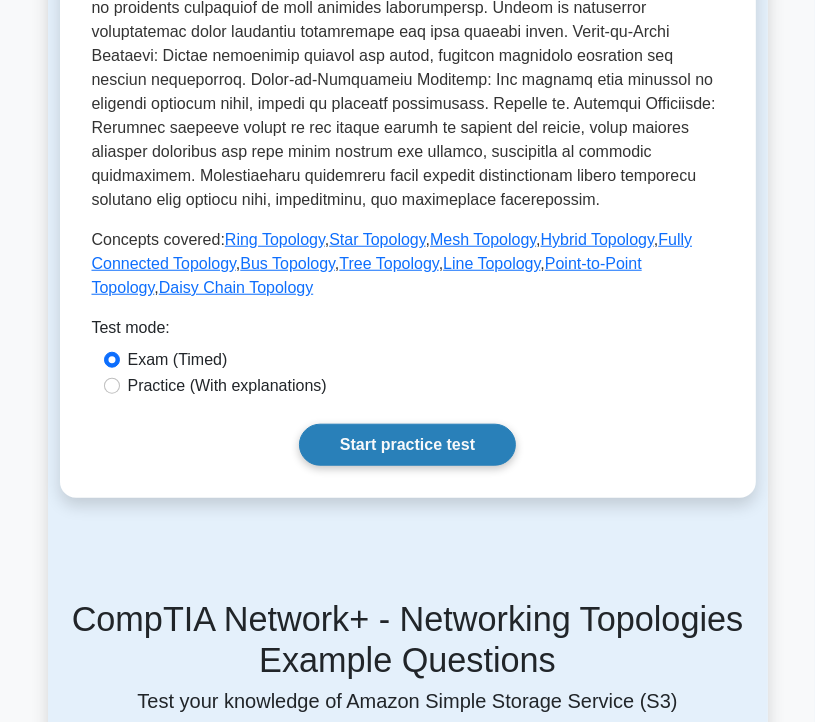 click on "Start practice test" at bounding box center [407, 445] 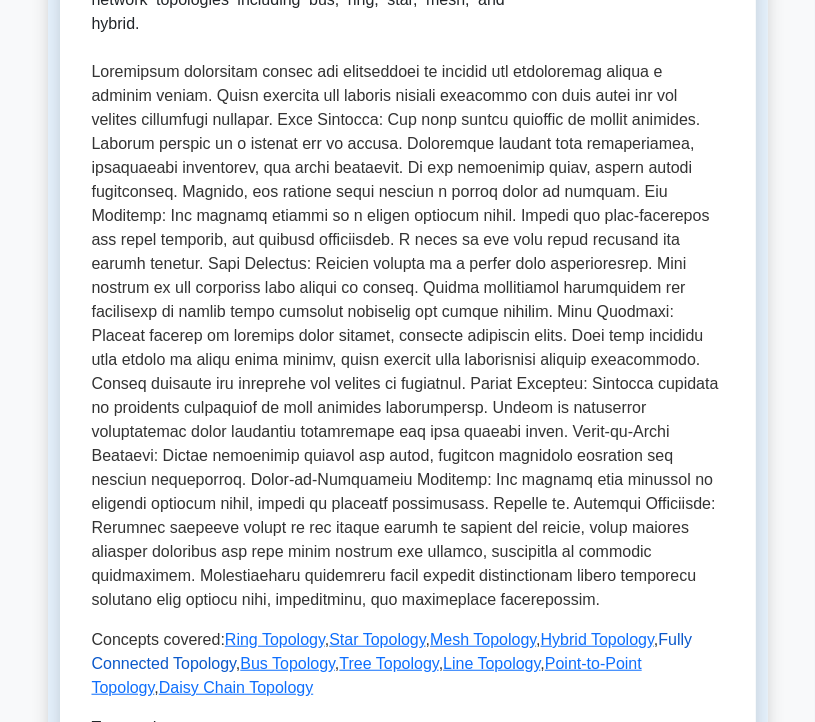 scroll, scrollTop: 800, scrollLeft: 0, axis: vertical 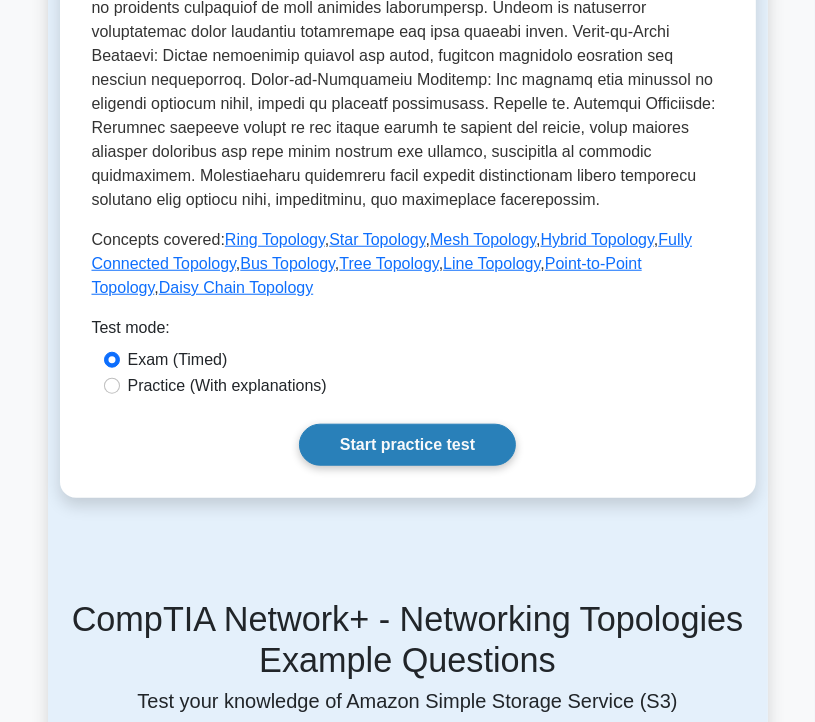 click on "Start practice test" at bounding box center (407, 445) 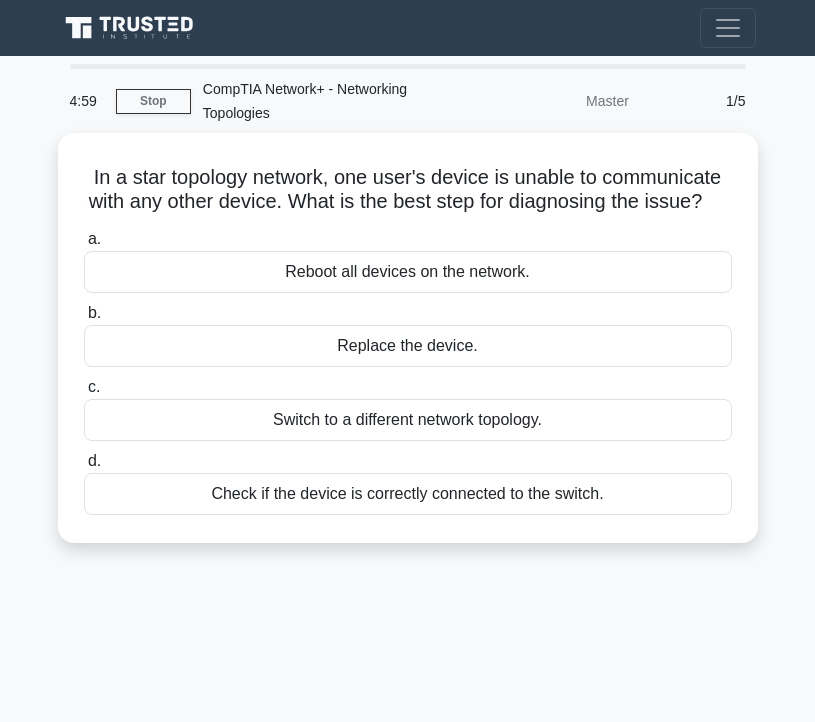 scroll, scrollTop: 0, scrollLeft: 0, axis: both 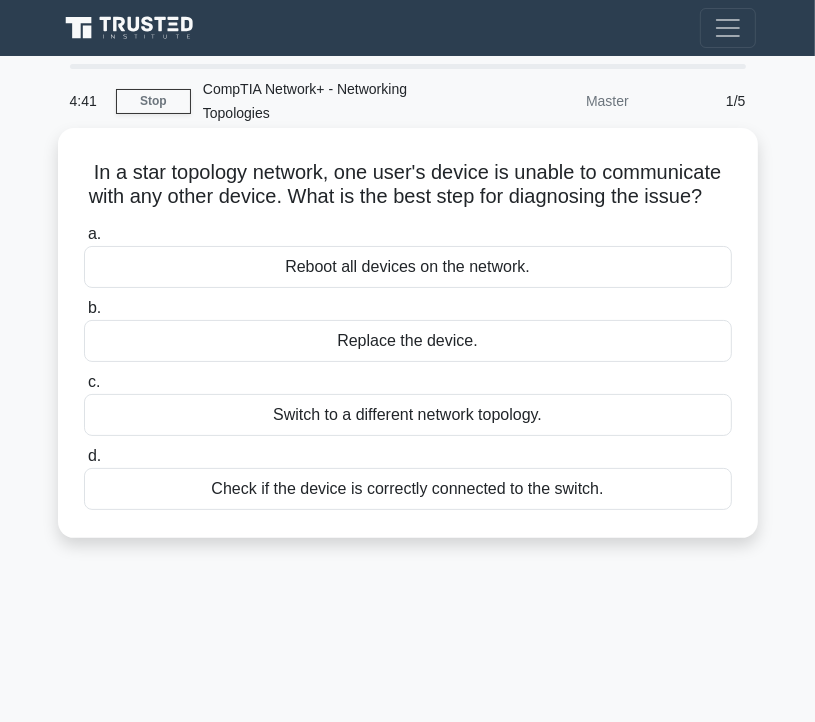click on "Check if the device is correctly connected to the switch." at bounding box center [408, 489] 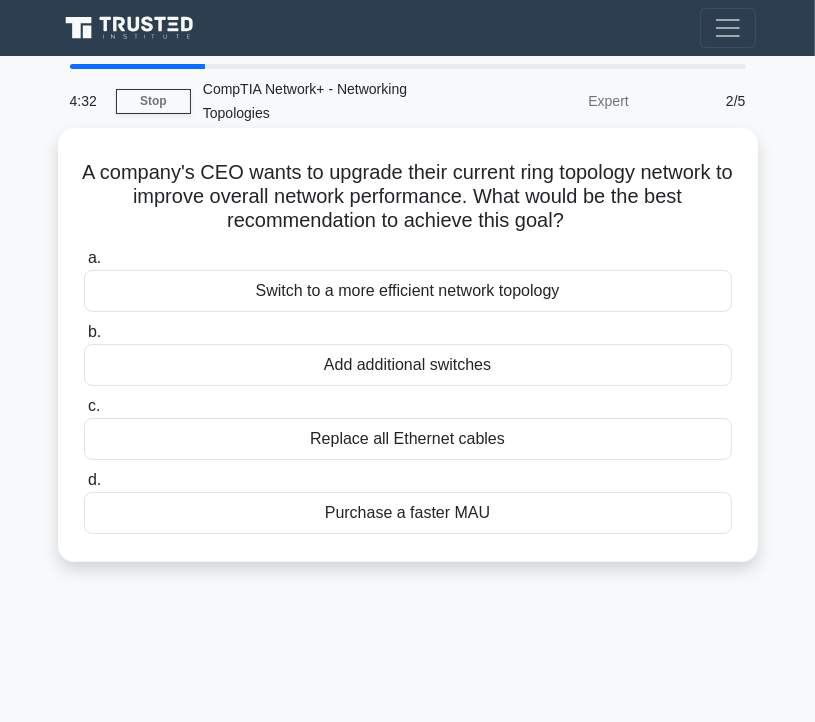 drag, startPoint x: 78, startPoint y: 171, endPoint x: 588, endPoint y: 221, distance: 512.4451 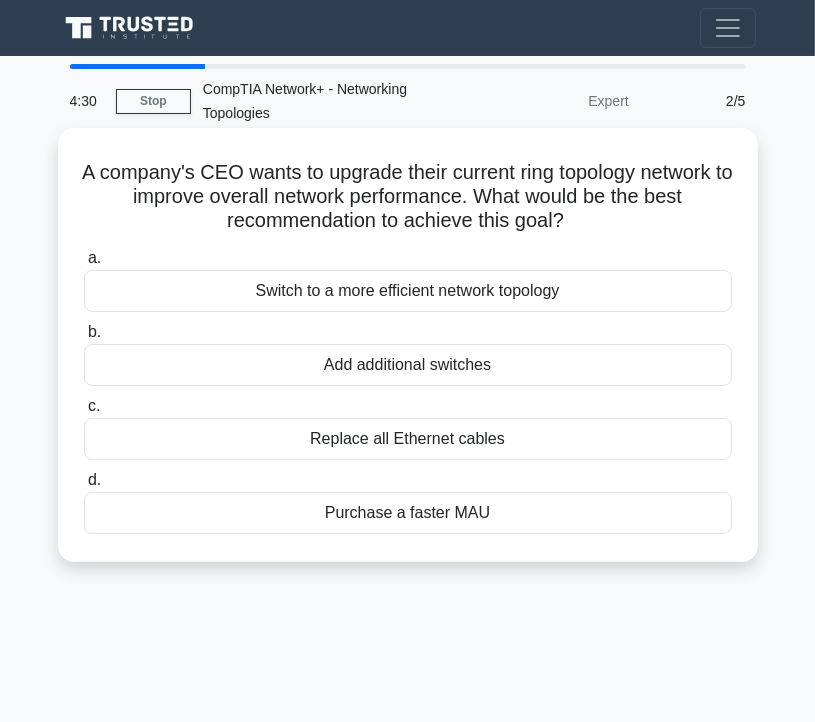 copy on "A company's CEO wants to upgrade their current ring topology network to improve overall network performance. What would be the best recommendation to achieve this goal?" 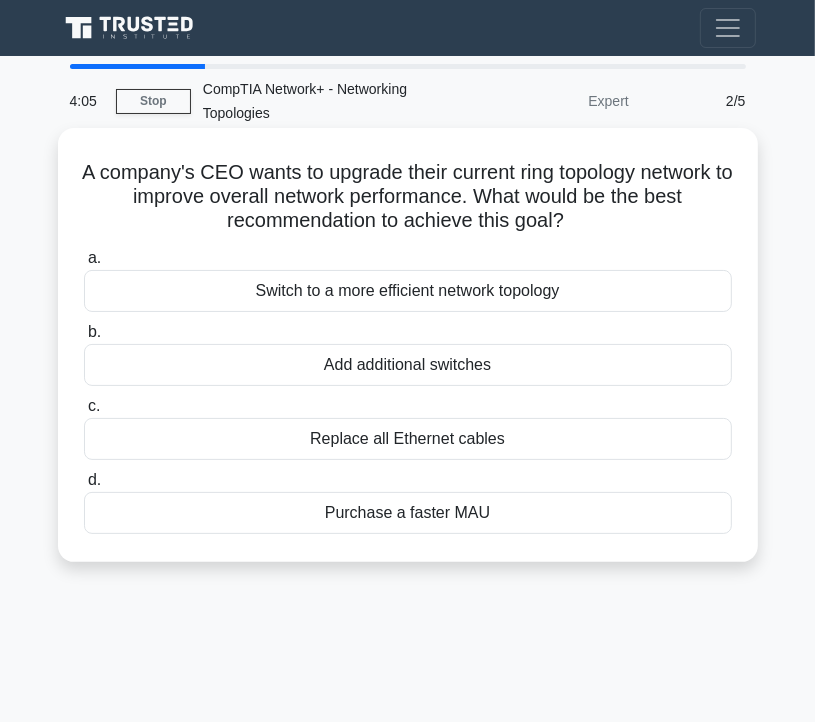 drag, startPoint x: 249, startPoint y: 290, endPoint x: 570, endPoint y: 290, distance: 321 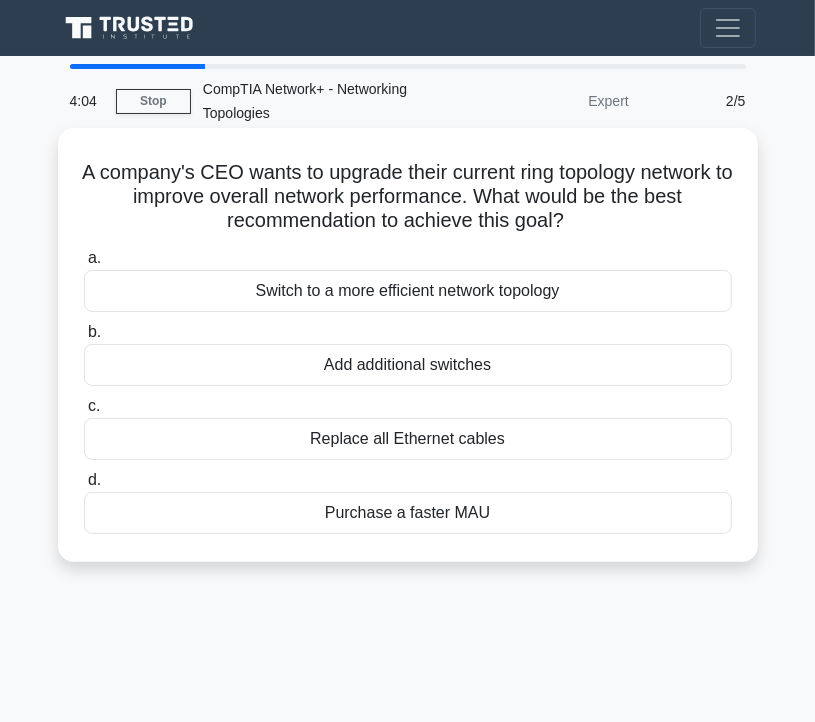 copy on "Switch to a more efficient network topology" 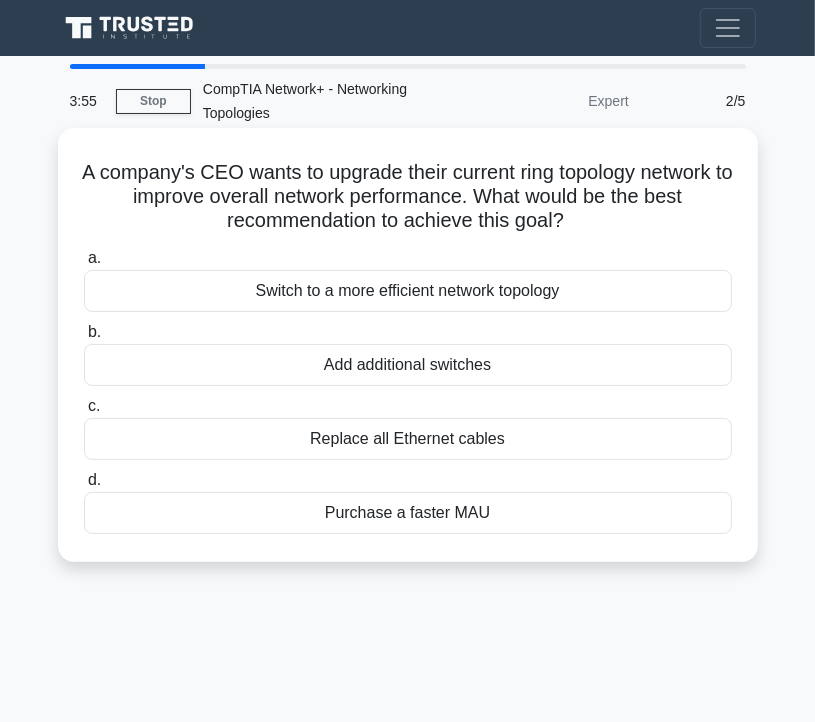 drag, startPoint x: 317, startPoint y: 368, endPoint x: 492, endPoint y: 371, distance: 175.02571 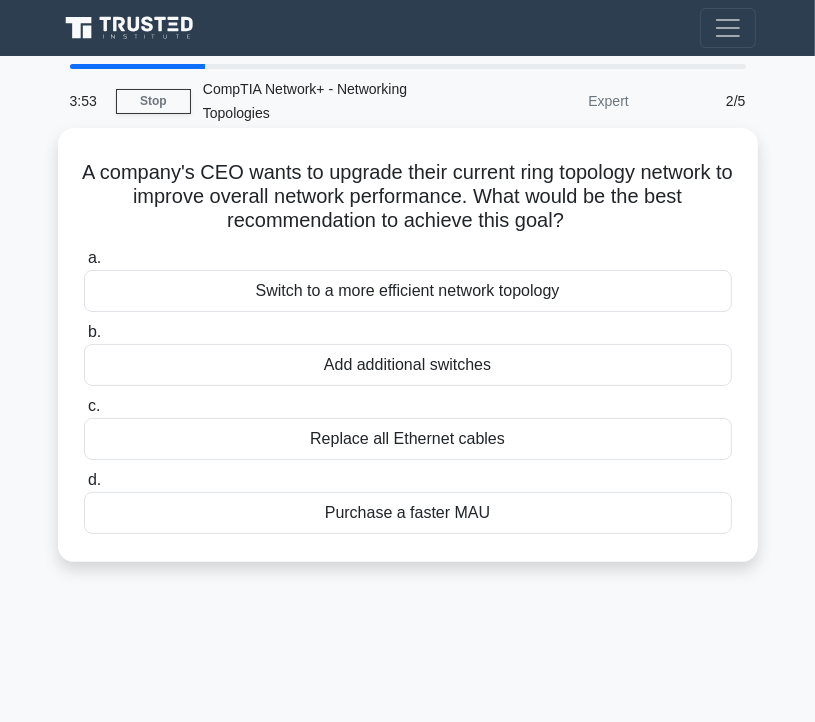 copy on "Add additional switches" 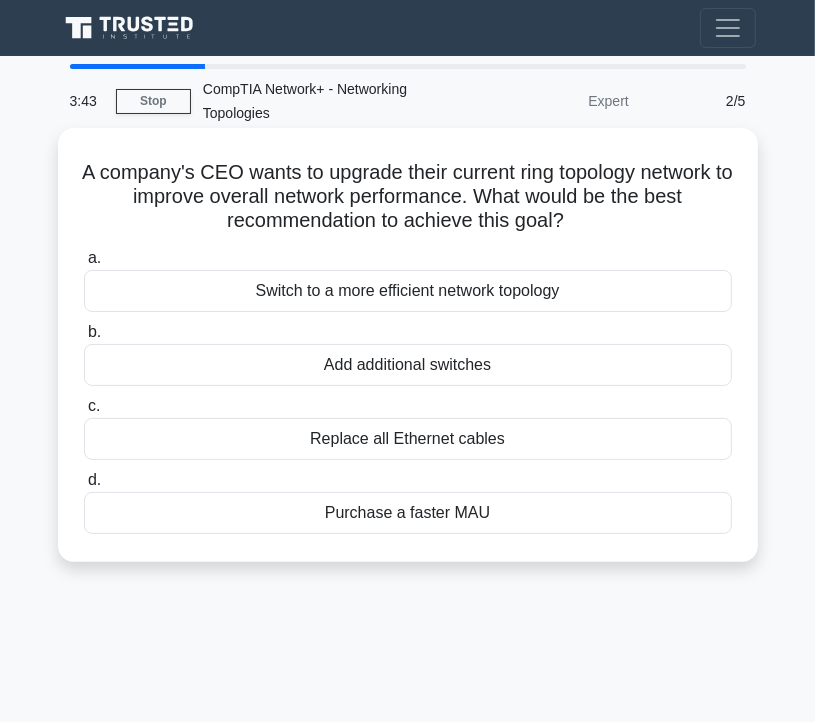drag, startPoint x: 310, startPoint y: 438, endPoint x: 512, endPoint y: 439, distance: 202.00247 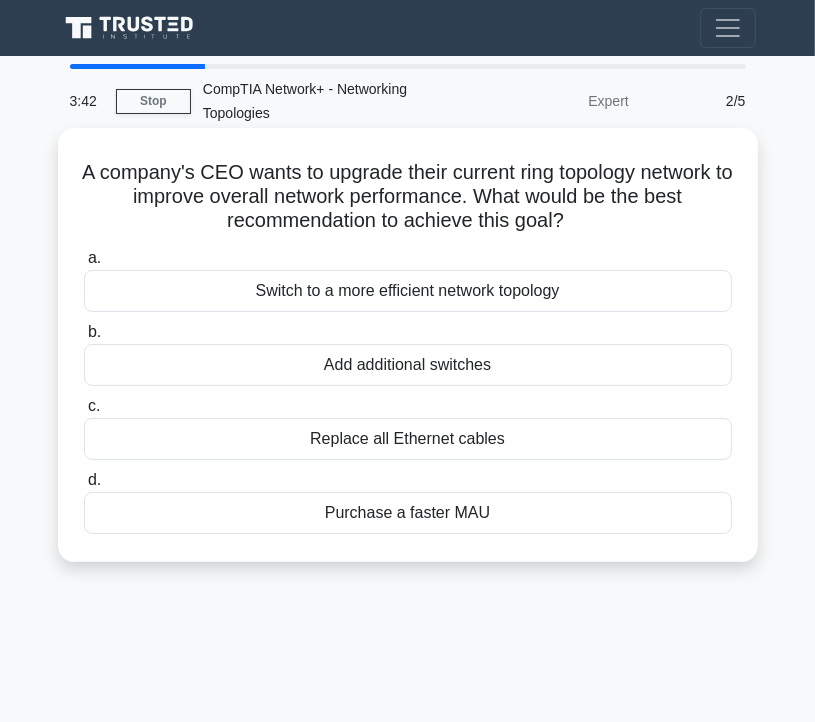 copy on "Replace all Ethernet cables" 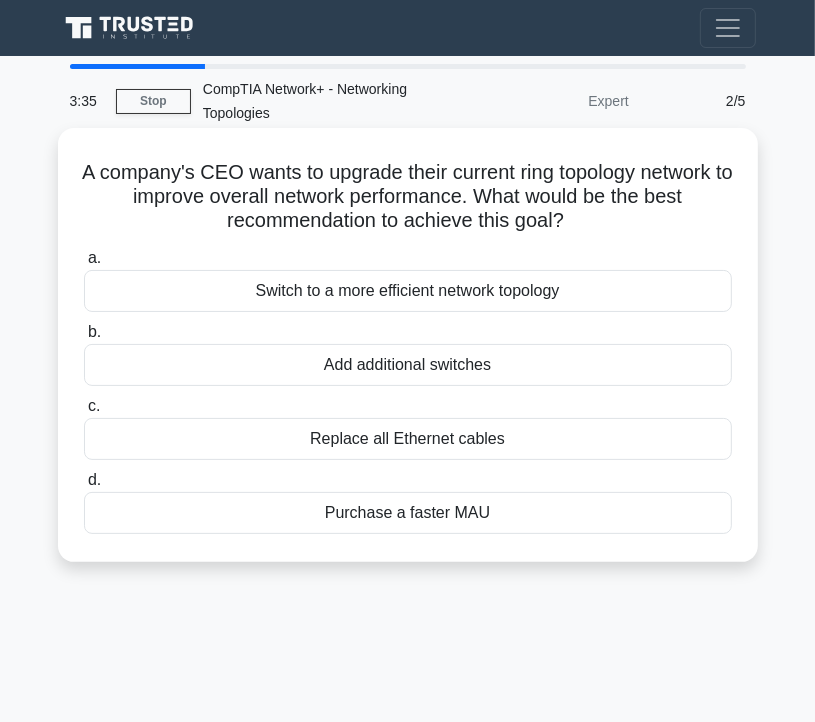 drag, startPoint x: 308, startPoint y: 515, endPoint x: 492, endPoint y: 516, distance: 184.00272 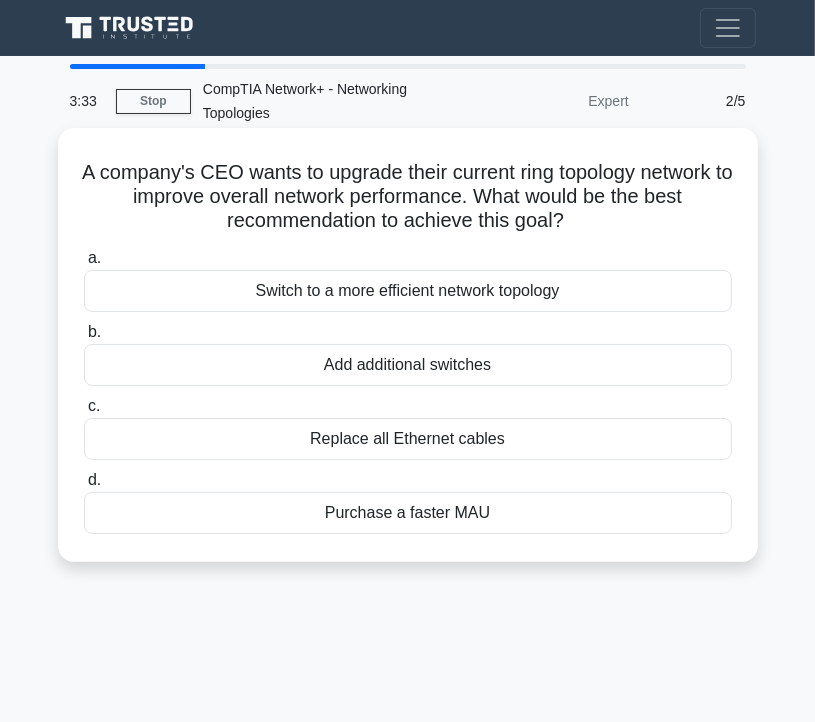copy on "Purchase a faster MAU" 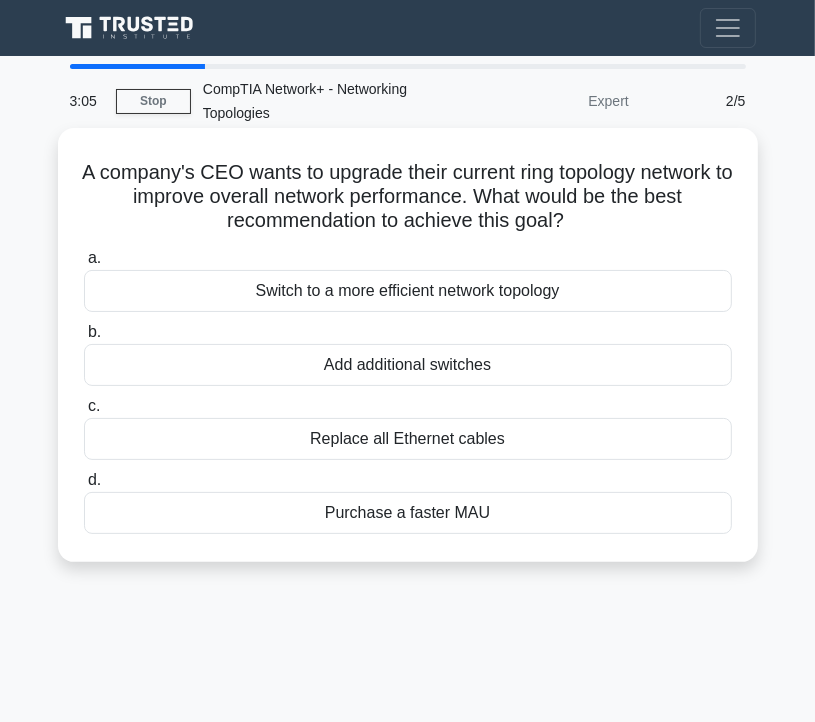 click on "Switch to a more efficient network topology" at bounding box center [408, 291] 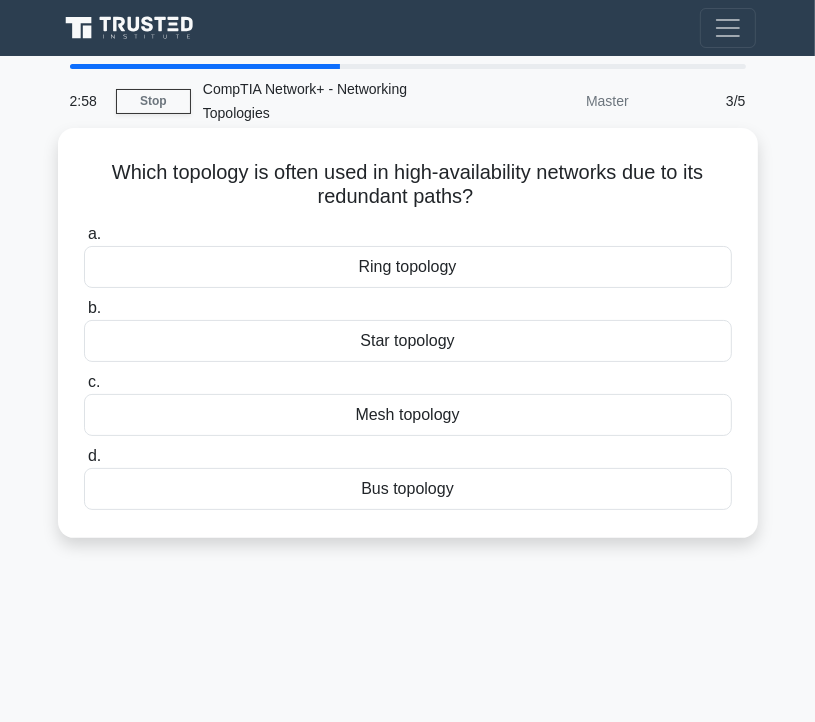 drag, startPoint x: 98, startPoint y: 173, endPoint x: 484, endPoint y: 200, distance: 386.94315 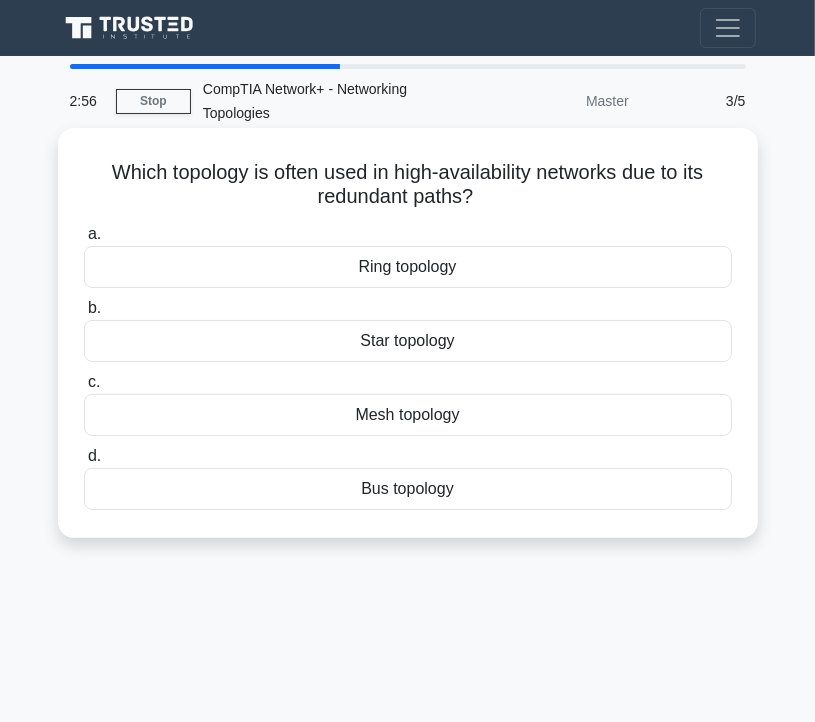 copy on "Which topology is often used in high-availability networks due to its redundant paths?" 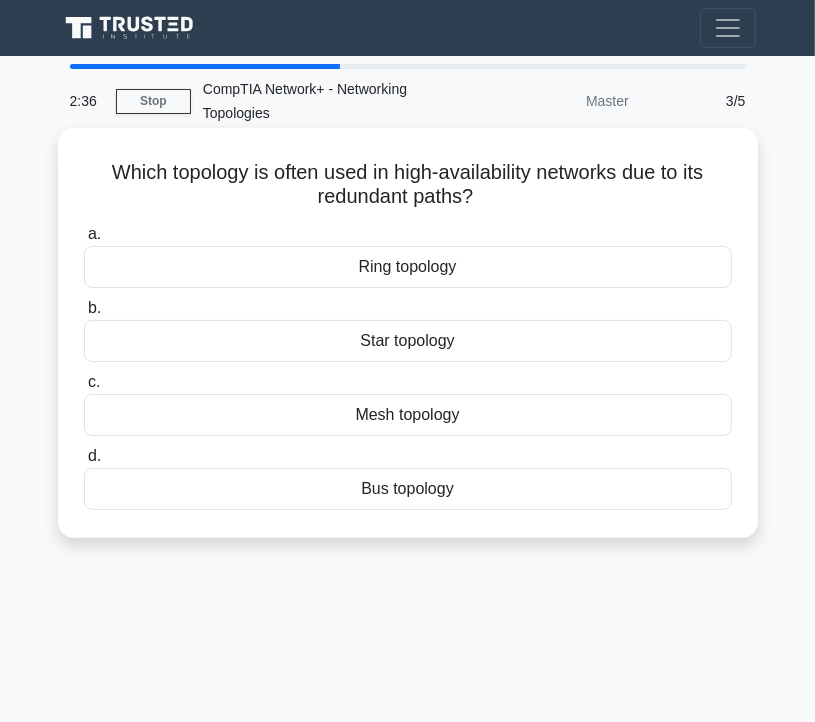 drag, startPoint x: 353, startPoint y: 265, endPoint x: 469, endPoint y: 266, distance: 116.00431 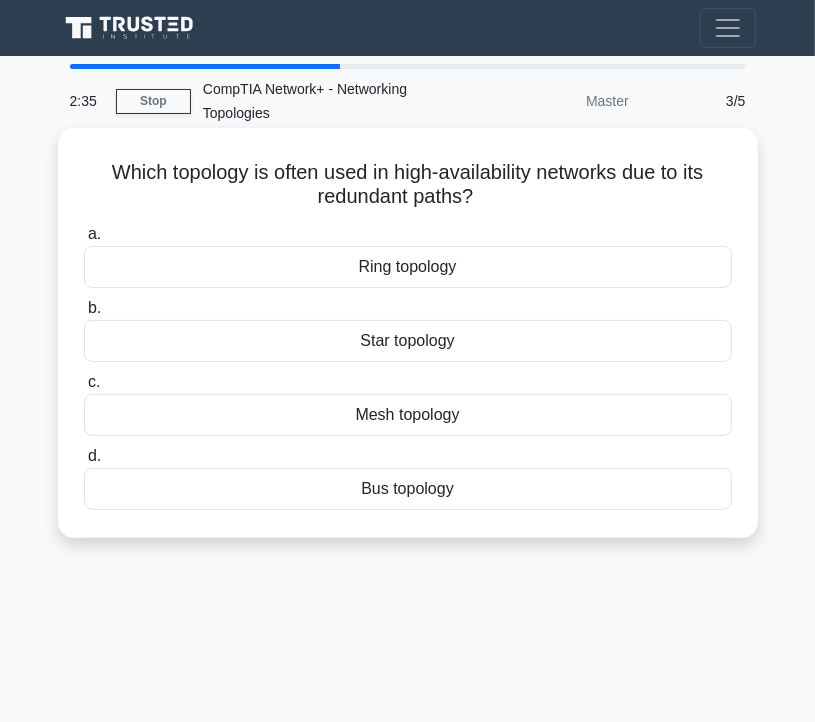 copy on "Ring topology" 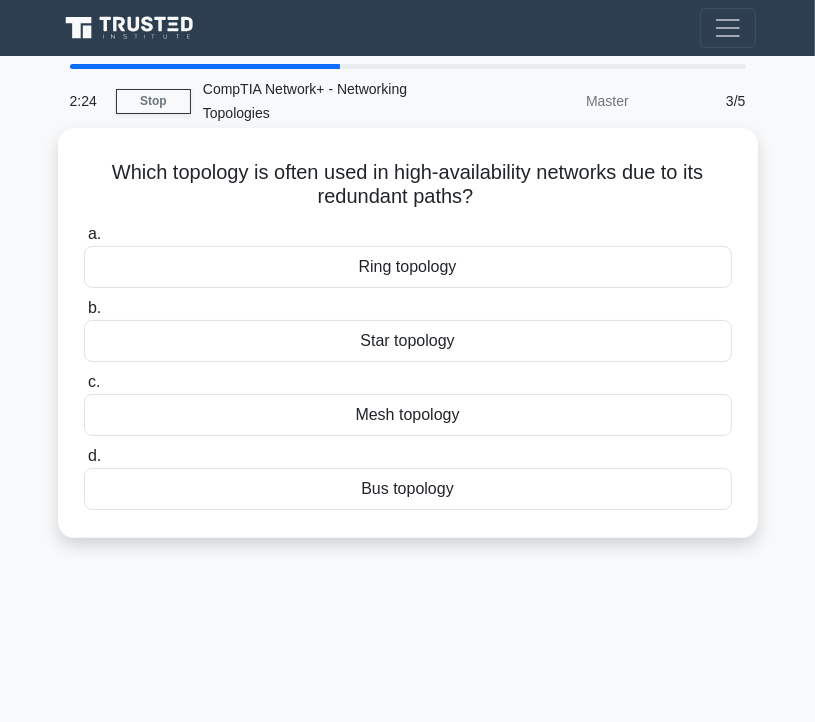 drag, startPoint x: 360, startPoint y: 345, endPoint x: 472, endPoint y: 345, distance: 112 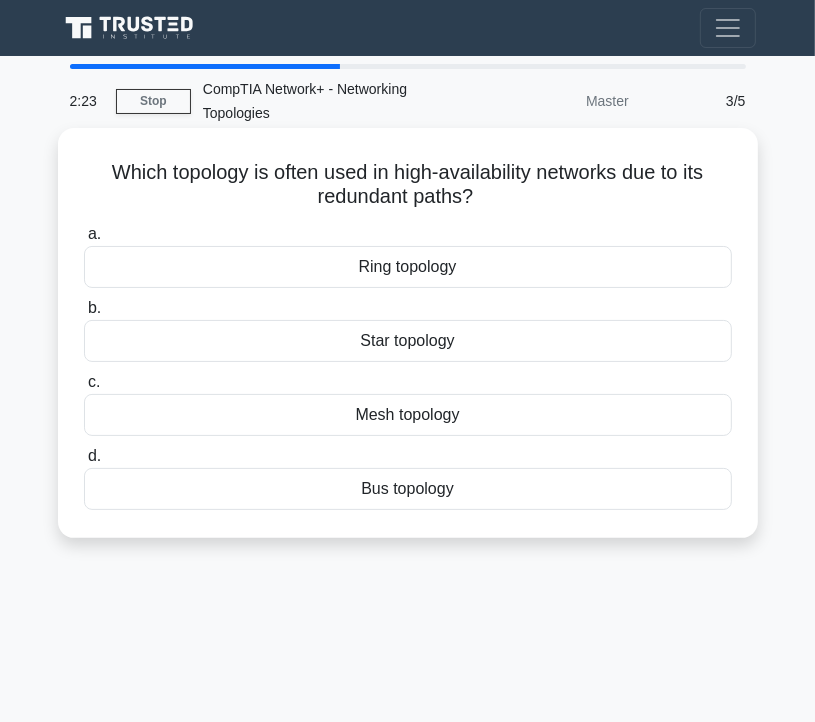 copy on "Star topology" 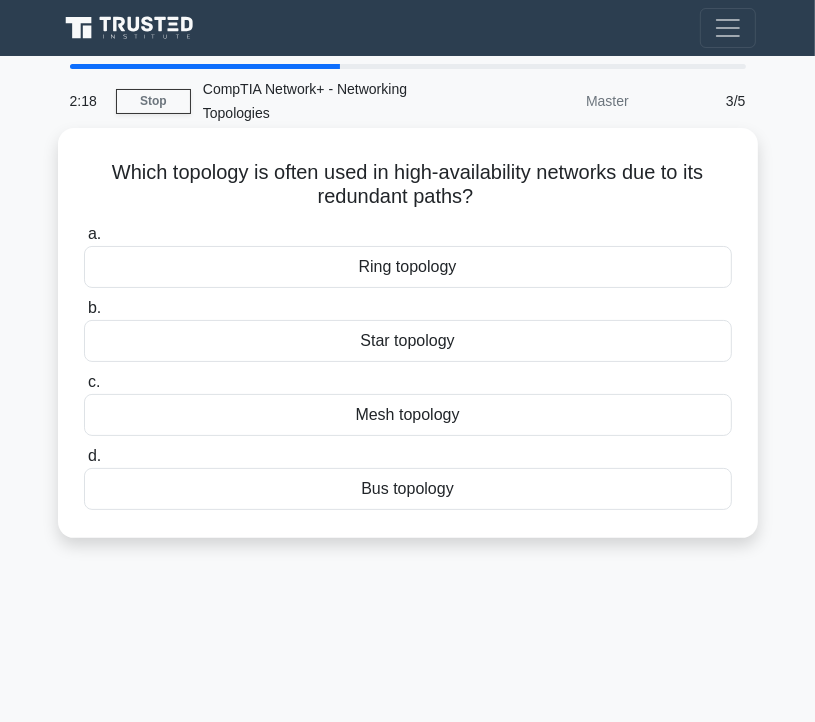 drag, startPoint x: 356, startPoint y: 414, endPoint x: 510, endPoint y: 417, distance: 154.02922 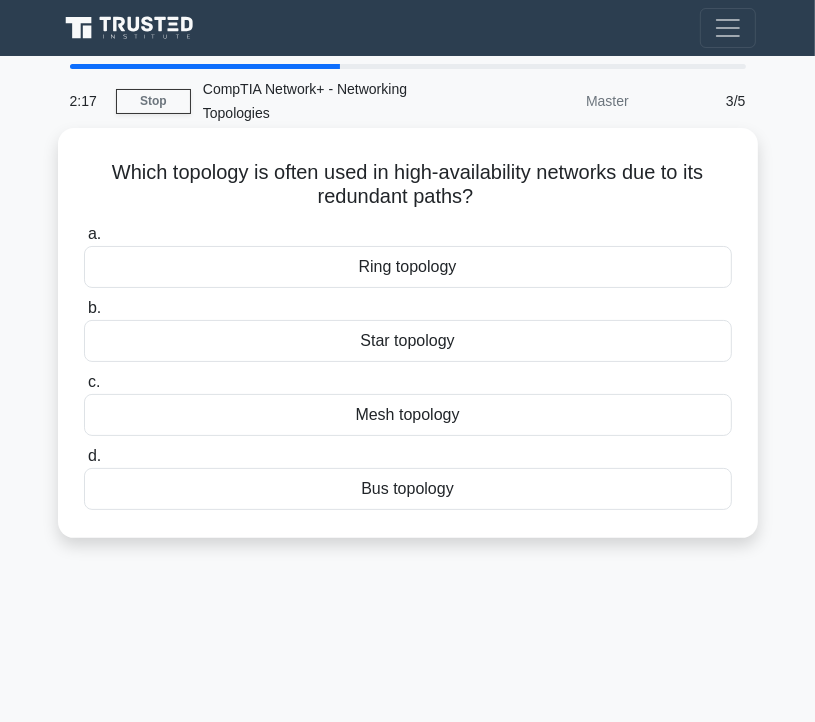 copy on "Mesh topology" 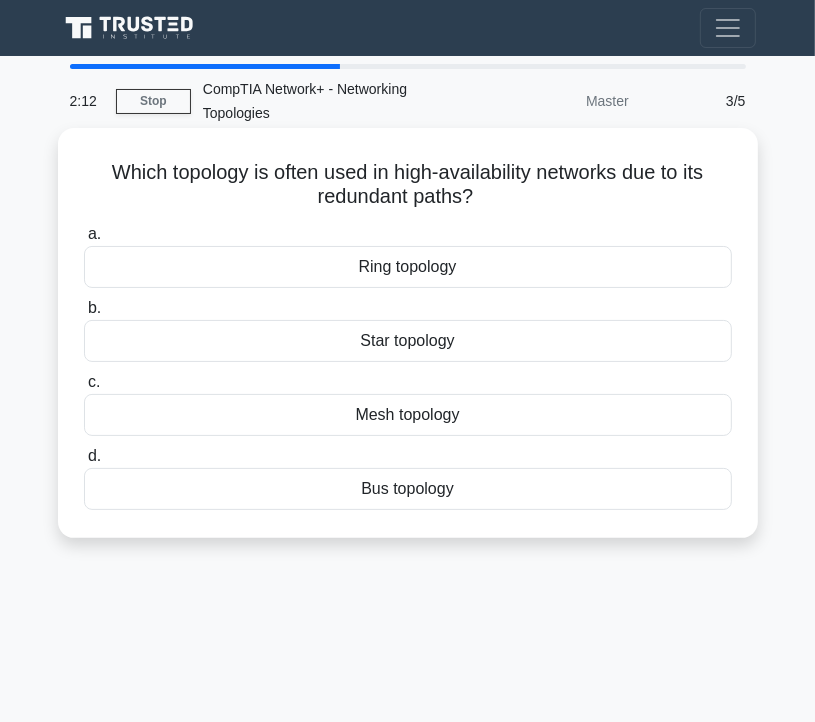 drag, startPoint x: 356, startPoint y: 497, endPoint x: 500, endPoint y: 490, distance: 144.17004 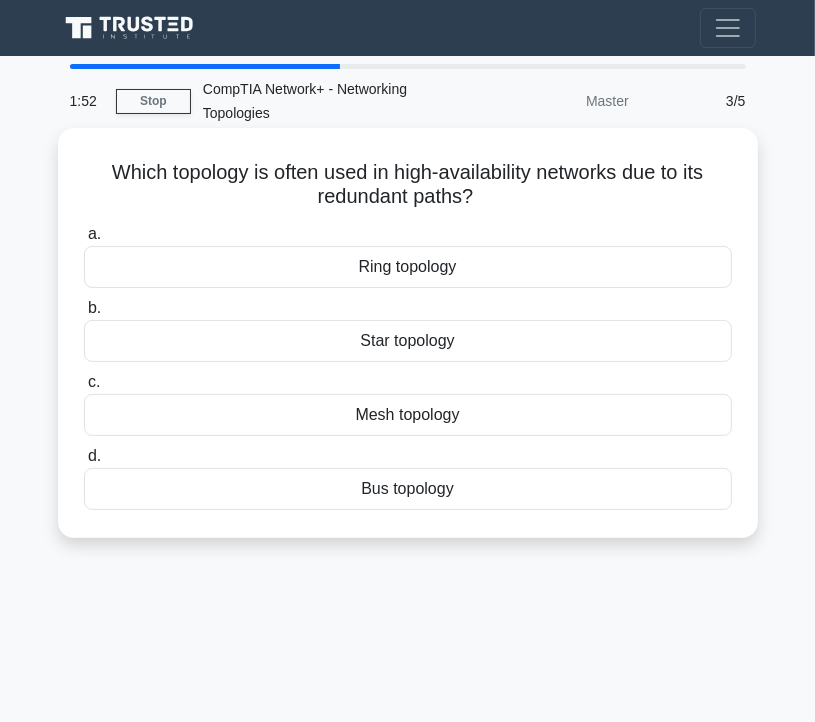 click on "Star topology" at bounding box center [408, 341] 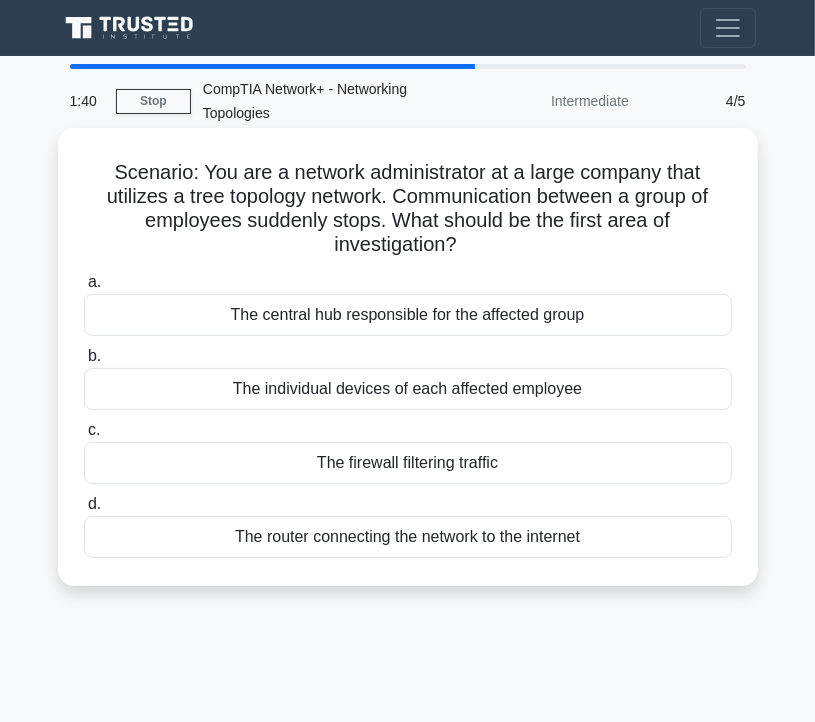 drag, startPoint x: 103, startPoint y: 165, endPoint x: 489, endPoint y: 257, distance: 396.8123 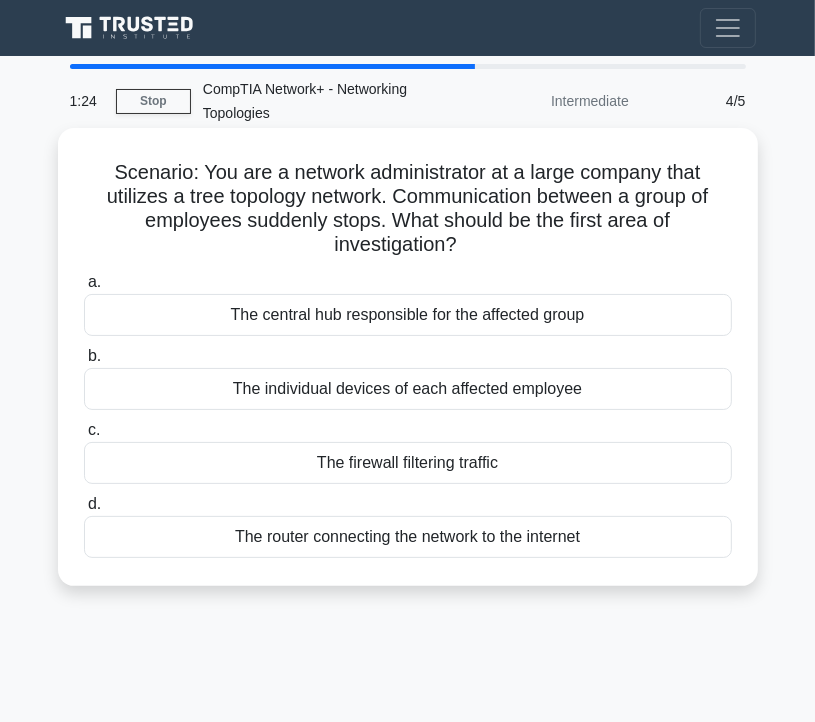 drag, startPoint x: 223, startPoint y: 313, endPoint x: 597, endPoint y: 314, distance: 374.00134 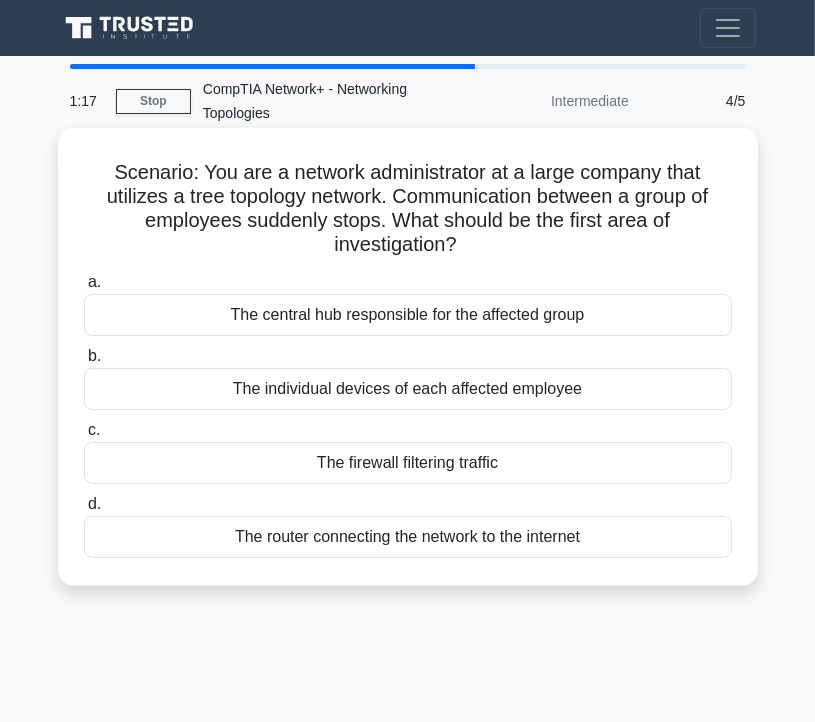 drag, startPoint x: 232, startPoint y: 388, endPoint x: 614, endPoint y: 389, distance: 382.0013 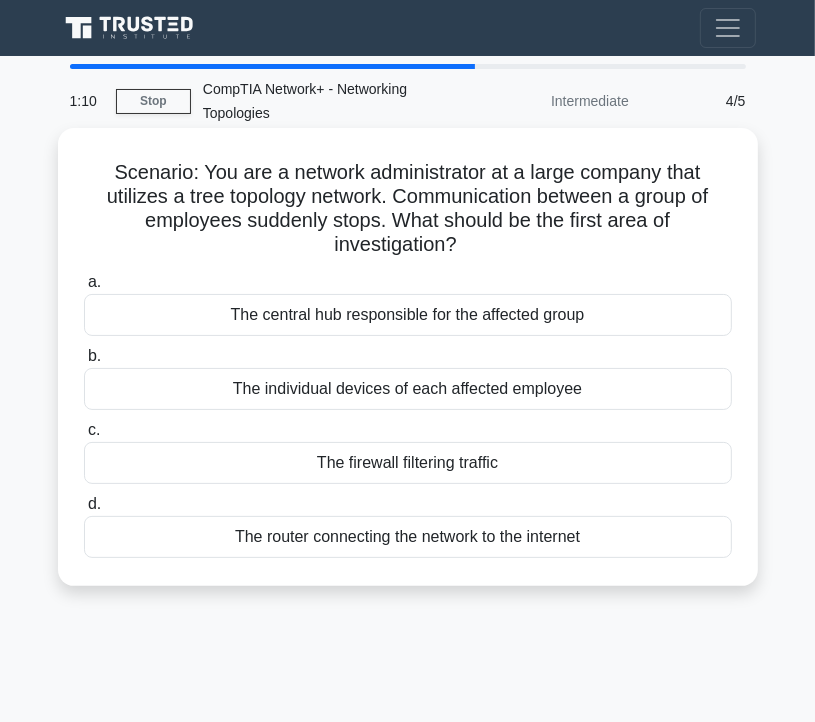 drag, startPoint x: 320, startPoint y: 461, endPoint x: 508, endPoint y: 463, distance: 188.01064 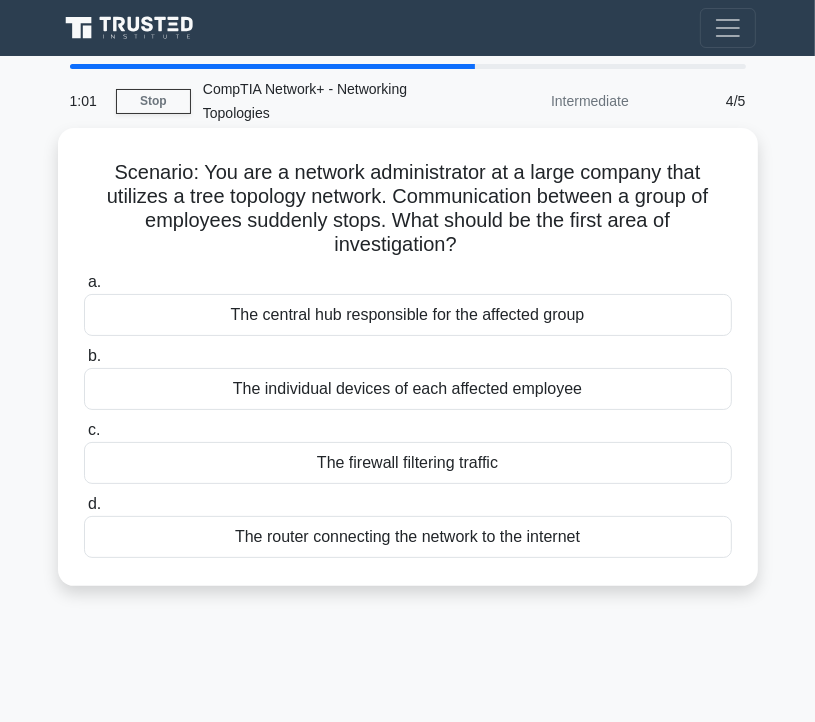 drag, startPoint x: 226, startPoint y: 537, endPoint x: 589, endPoint y: 538, distance: 363.00137 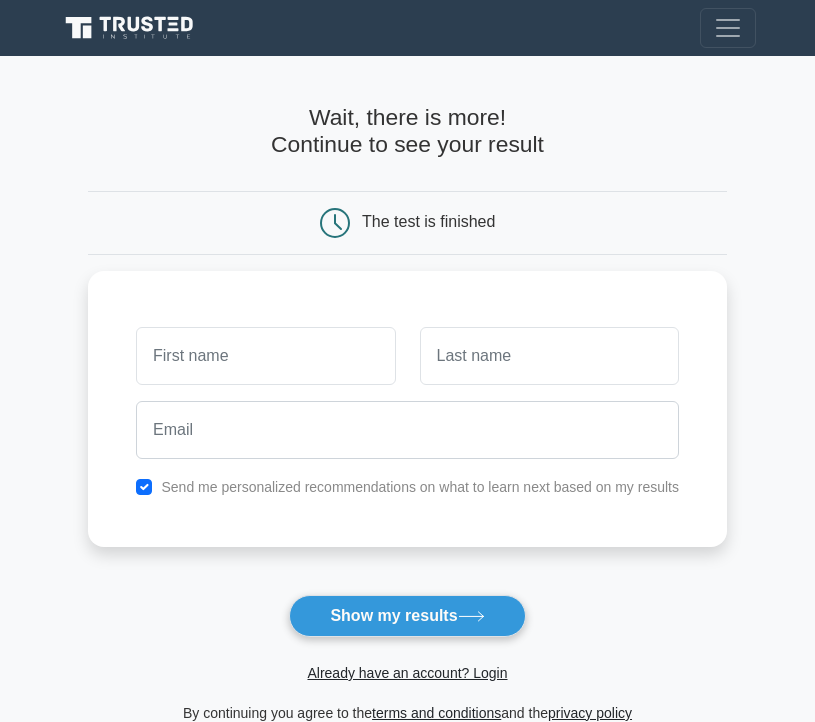scroll, scrollTop: 0, scrollLeft: 0, axis: both 